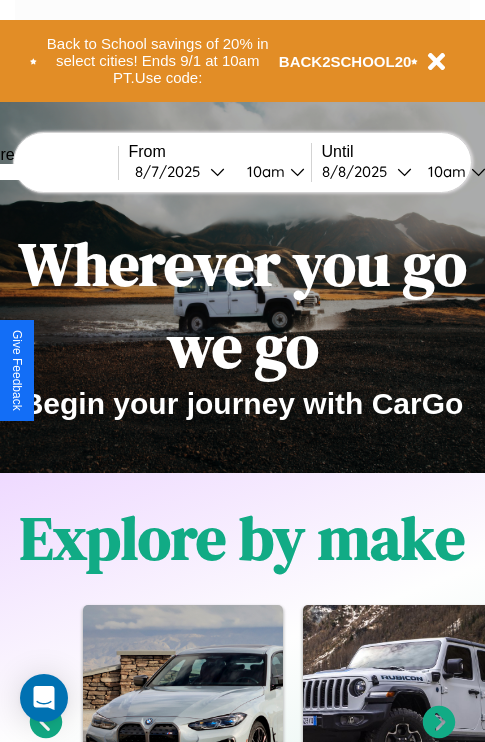 scroll, scrollTop: 308, scrollLeft: 0, axis: vertical 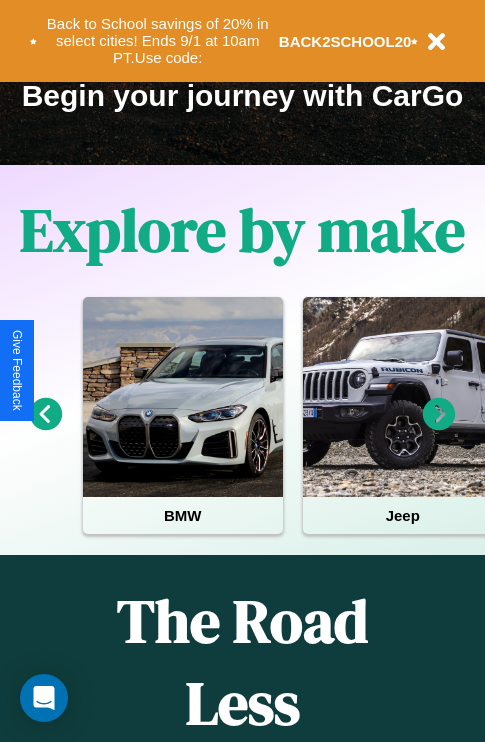 click 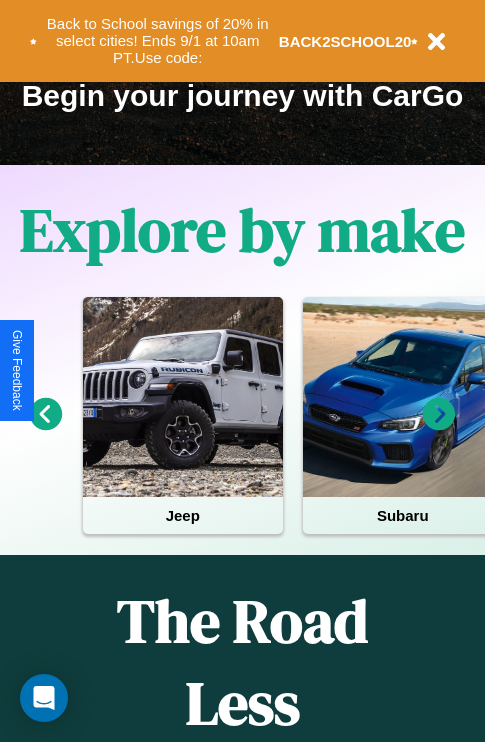 click 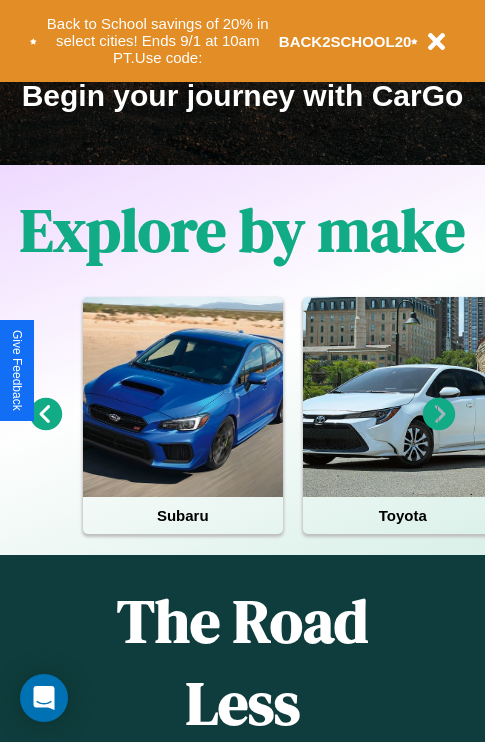 click 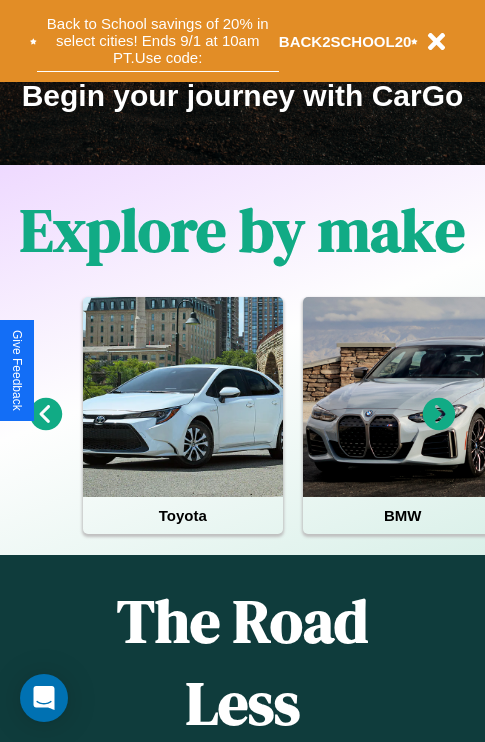 click on "Back to School savings of 20% in select cities! Ends 9/1 at 10am PT.  Use code:" at bounding box center [158, 41] 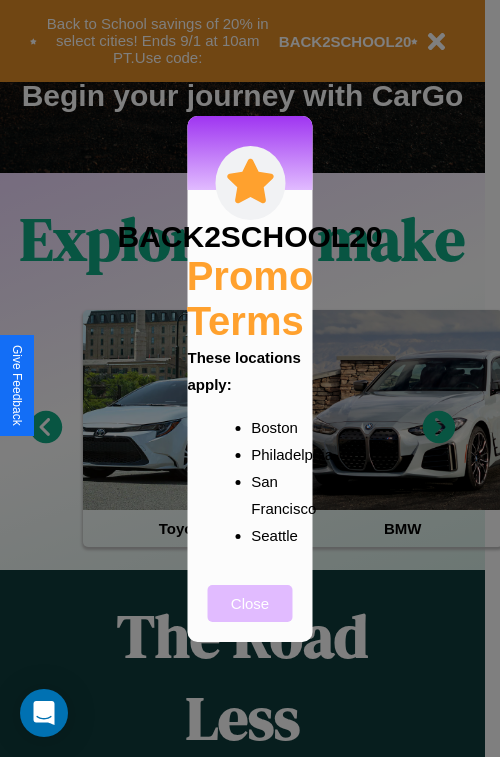 click on "Close" at bounding box center (250, 603) 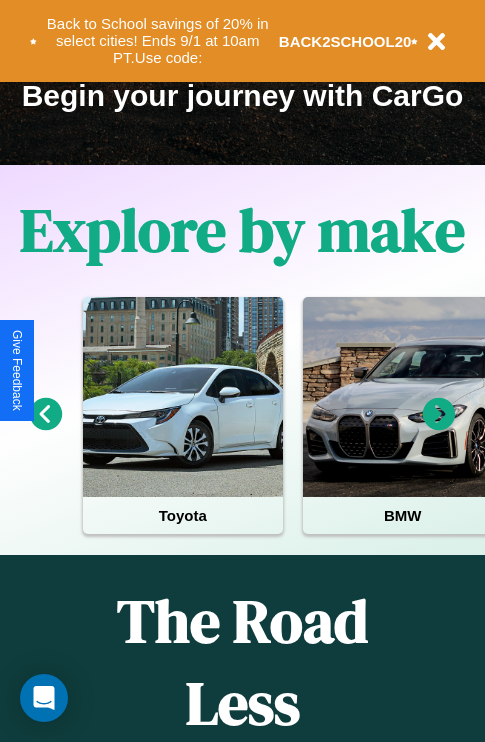click 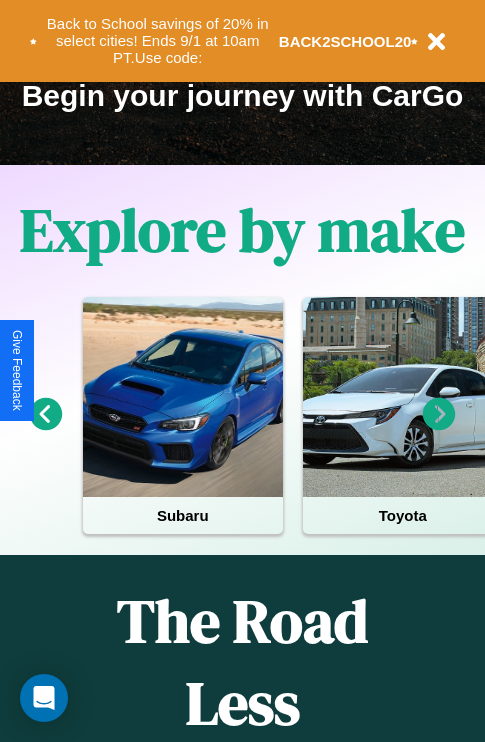 click 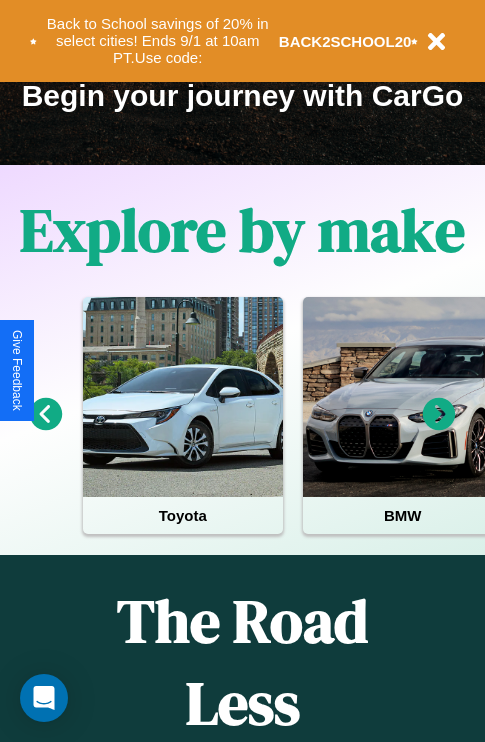 click 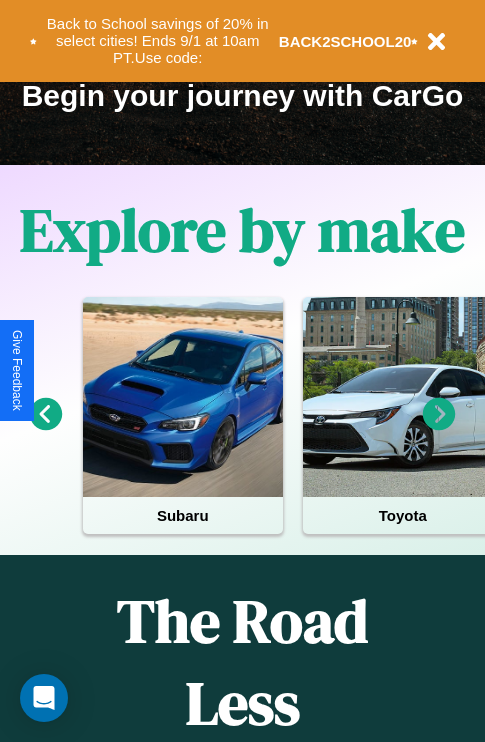 click 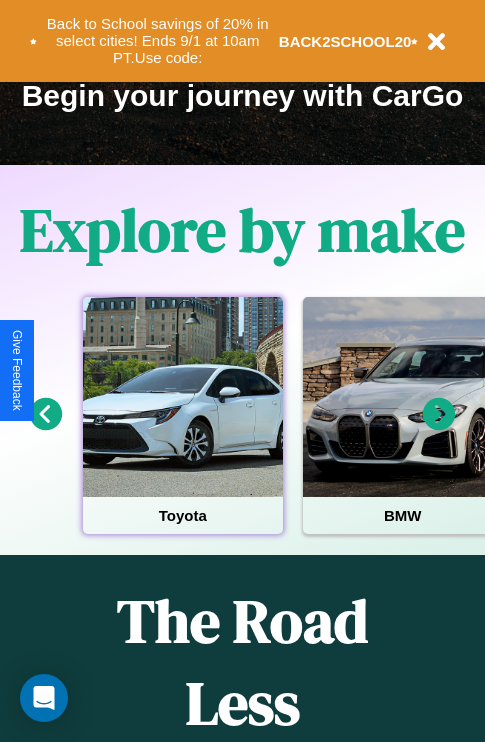 click at bounding box center [183, 397] 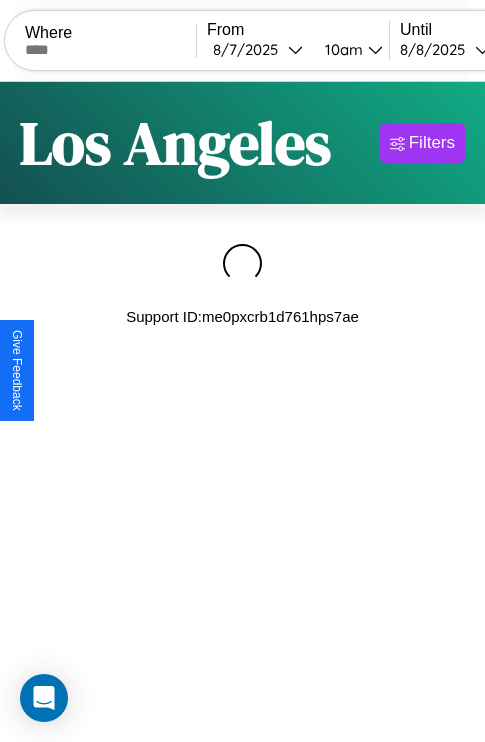 scroll, scrollTop: 0, scrollLeft: 0, axis: both 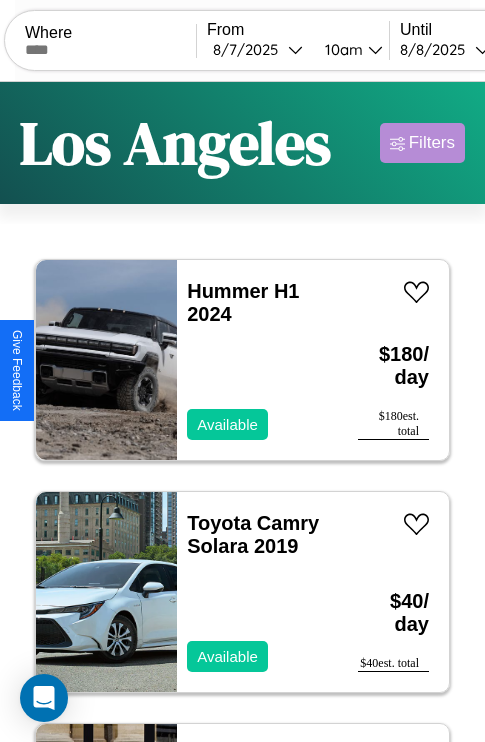 click on "Filters" at bounding box center (432, 143) 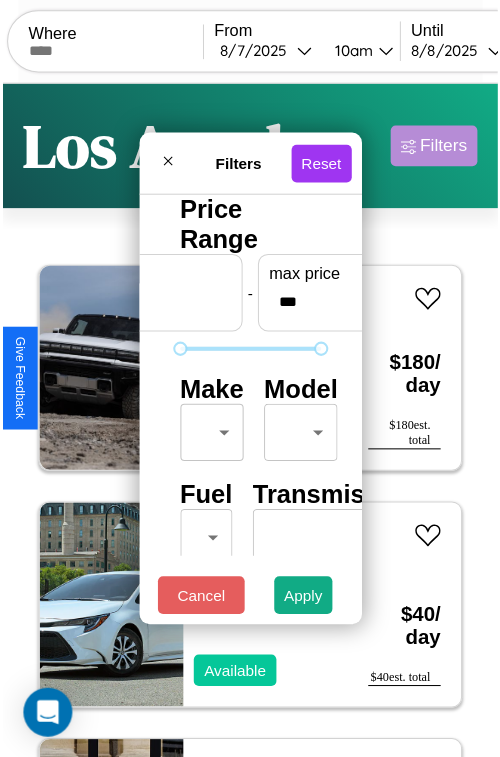 scroll, scrollTop: 59, scrollLeft: 0, axis: vertical 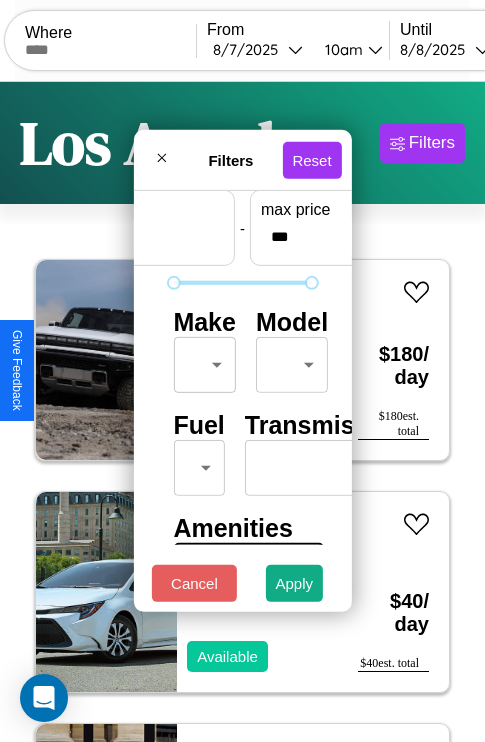 click on "CarGo Where From 8 / 7 / 2025 10am Until 8 / 8 / 2025 10am Become a Host Login Sign Up Los Angeles Filters 36  cars in this area These cars can be picked up in this city. Hummer   H1   2024 Available $ 180  / day $ 180  est. total Toyota   Camry Solara   2019 Available $ 40  / day $ 40  est. total Alfa Romeo   164   2018 Available $ 110  / day $ 110  est. total Ford   C800   2023 Available $ 170  / day $ 170  est. total Aston Martin   DB9   2018 Unavailable $ 200  / day $ 200  est. total Lincoln   Continental   2020 Unavailable $ 190  / day $ 190  est. total Mercedes   GLS-Class   2022 Available $ 50  / day $ 50  est. total Hummer   H3   2017 Available $ 180  / day $ 180  est. total Subaru   Baja   2016 Available $ 150  / day $ 150  est. total GMC   Sierra HD   2014 Available $ 70  / day $ 70  est. total Lexus   CT   2014 Unavailable $ 60  / day $ 60  est. total Kia   Rio   2022 Available $ 150  / day $ 150  est. total Buick   Encore GX   2022 Available $ 170  / day $ 170  est. total Acura   MDX   2018 $ 110" at bounding box center [242, 412] 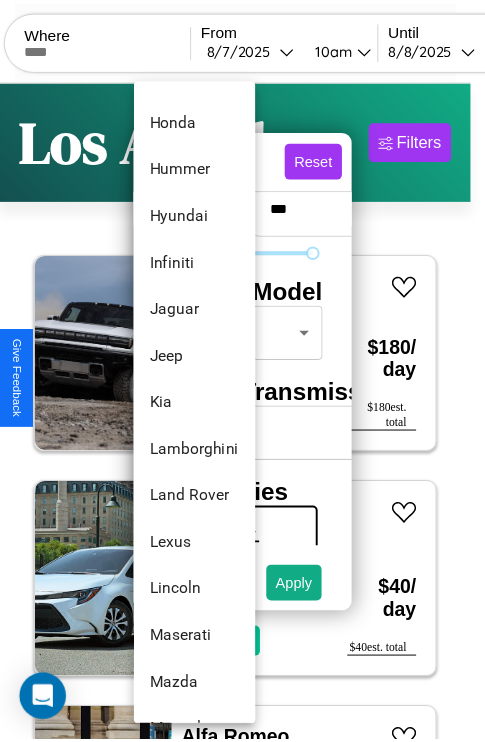 scroll, scrollTop: 758, scrollLeft: 0, axis: vertical 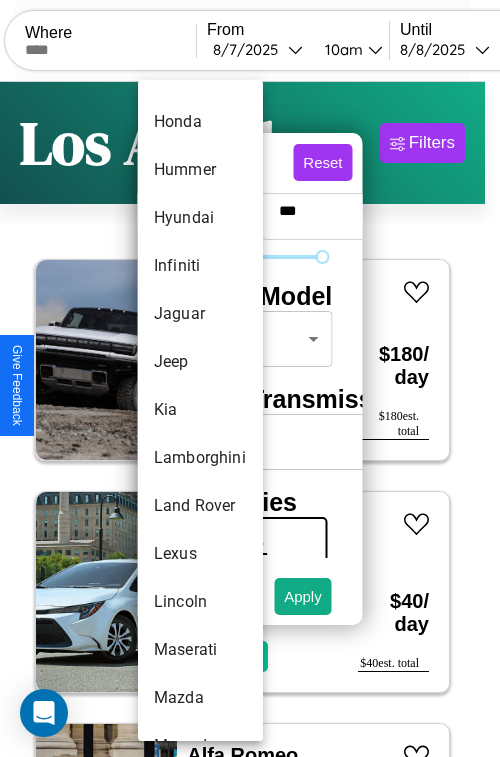 click on "Kia" at bounding box center [200, 410] 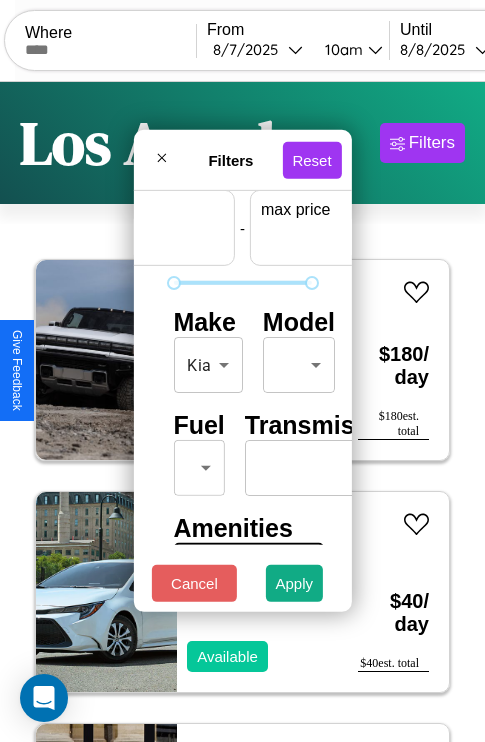 scroll, scrollTop: 59, scrollLeft: 124, axis: both 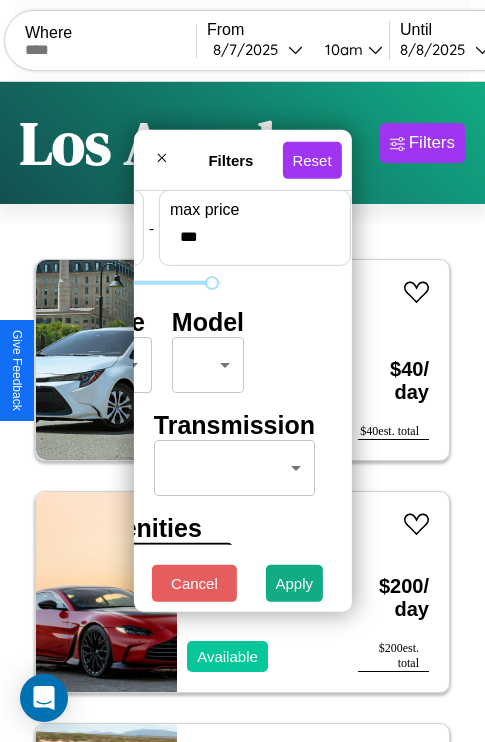 type on "***" 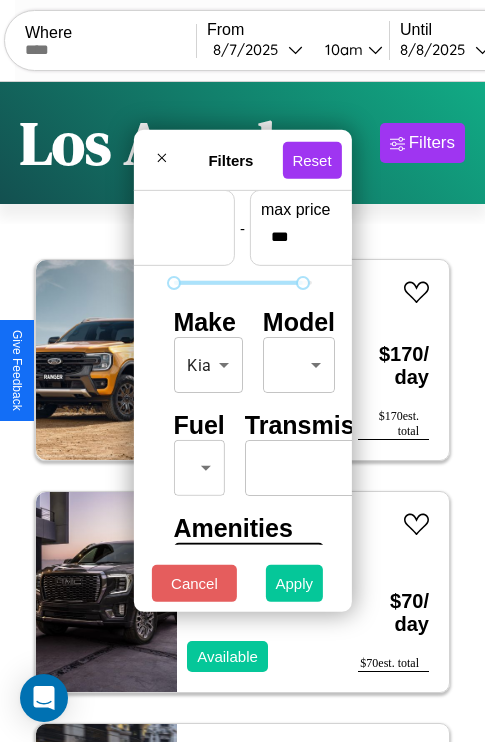 type on "*" 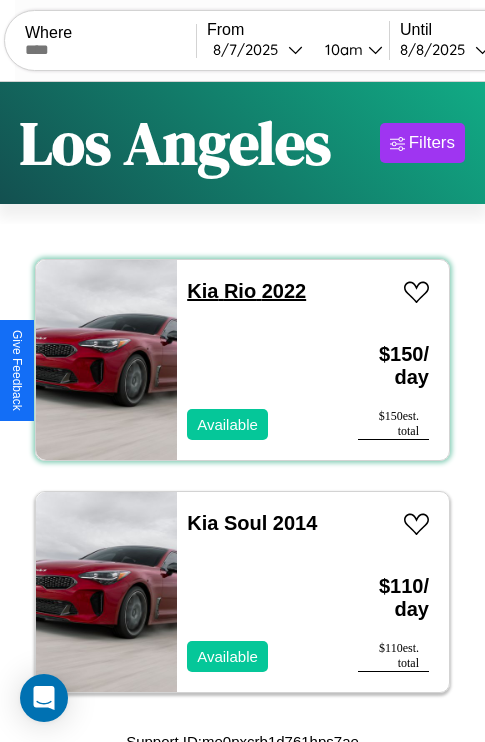 click on "Kia   Rio   2022" at bounding box center (246, 291) 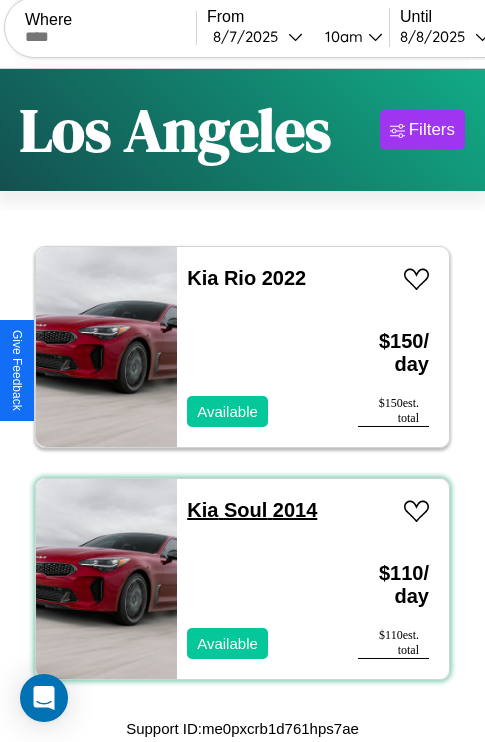 click on "Kia   Soul   2014" at bounding box center [252, 510] 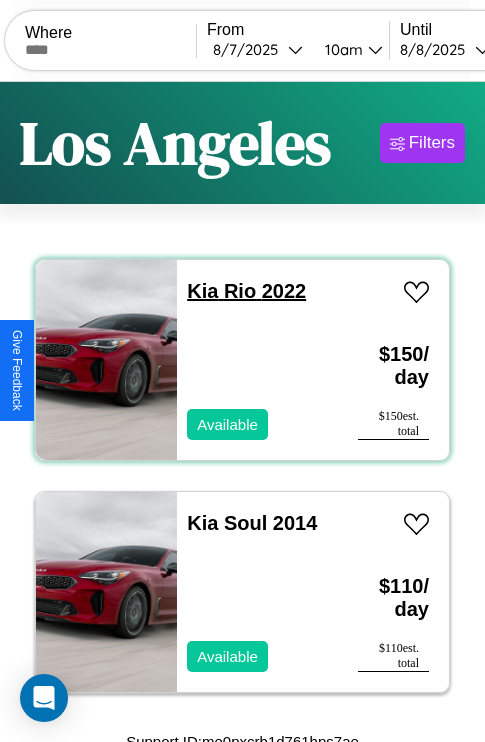 click on "Kia   Rio   2022" at bounding box center (246, 291) 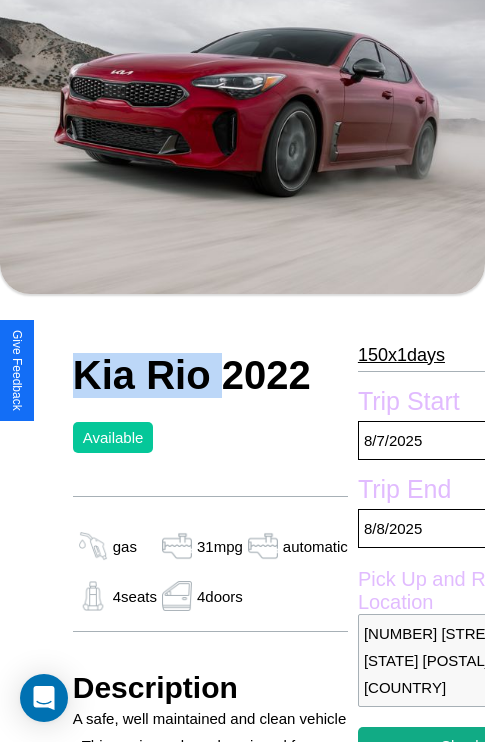 scroll, scrollTop: 427, scrollLeft: 84, axis: both 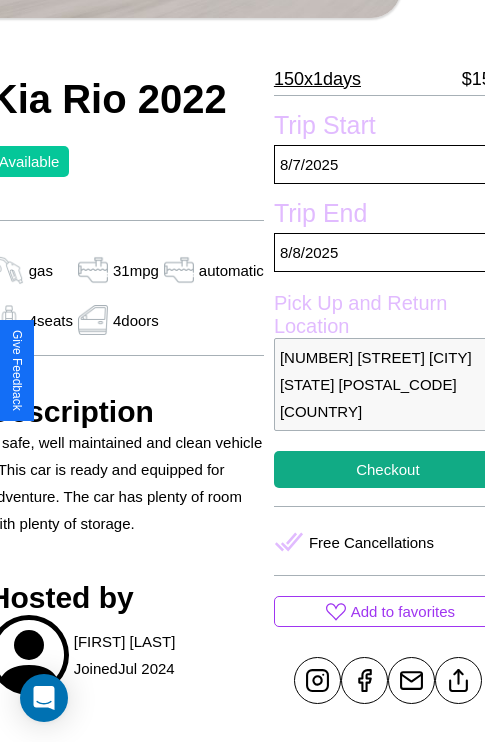 click on "[NUMBER] [STREET] [CITY] [STATE] [POSTAL_CODE] [COUNTRY]" at bounding box center [388, 384] 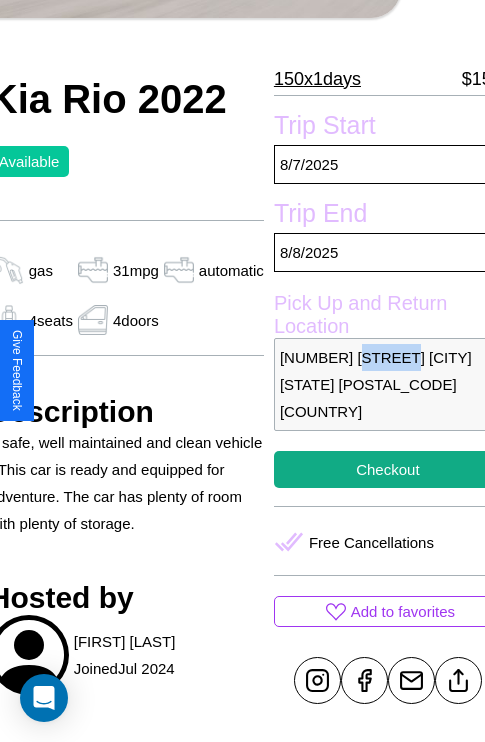 click on "7561 Park Avenue  Los Angeles California 54597 United States" at bounding box center (388, 384) 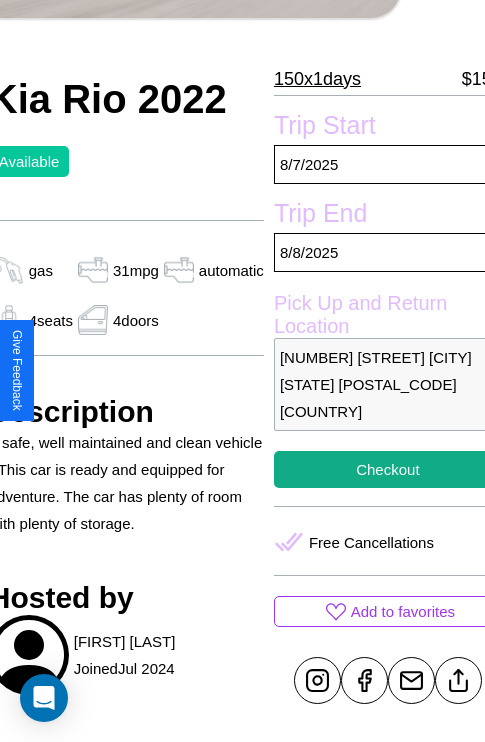 click on "7561 Park Avenue  Los Angeles California 54597 United States" at bounding box center (388, 384) 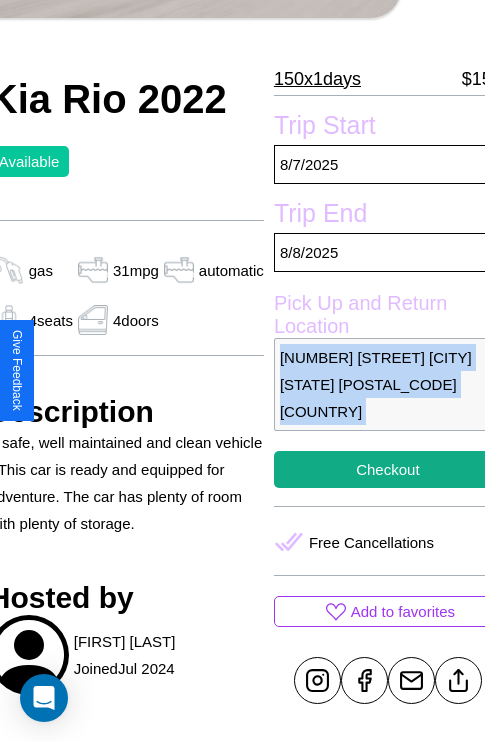 click on "7561 Park Avenue  Los Angeles California 54597 United States" at bounding box center (388, 384) 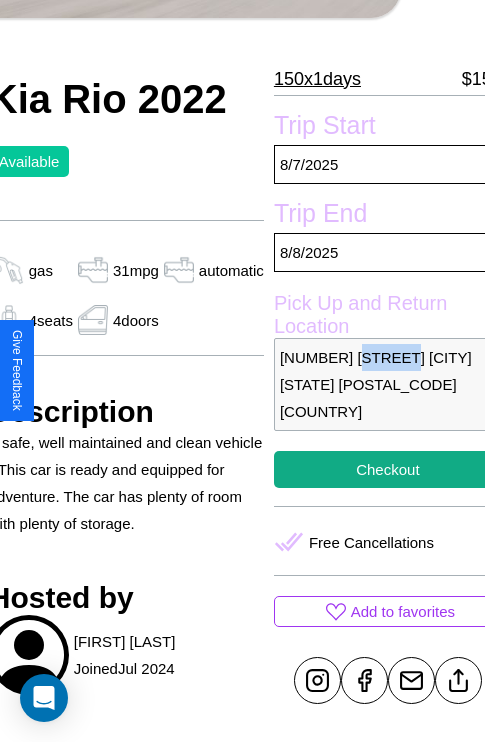 click on "7561 Park Avenue  Los Angeles California 54597 United States" at bounding box center (388, 384) 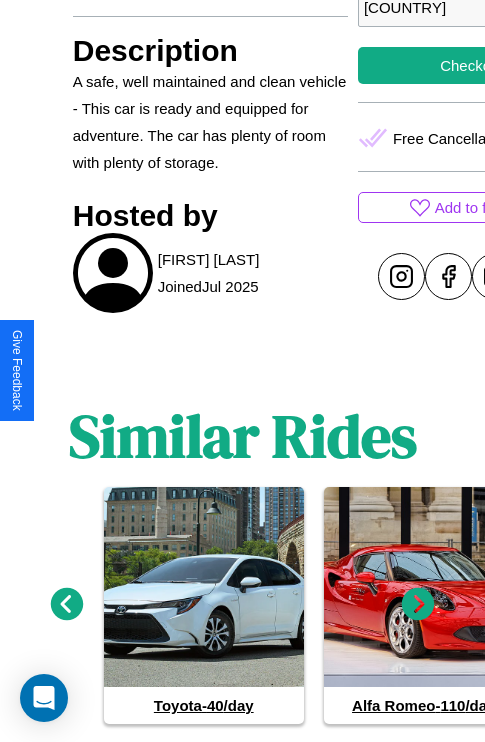 scroll, scrollTop: 908, scrollLeft: 0, axis: vertical 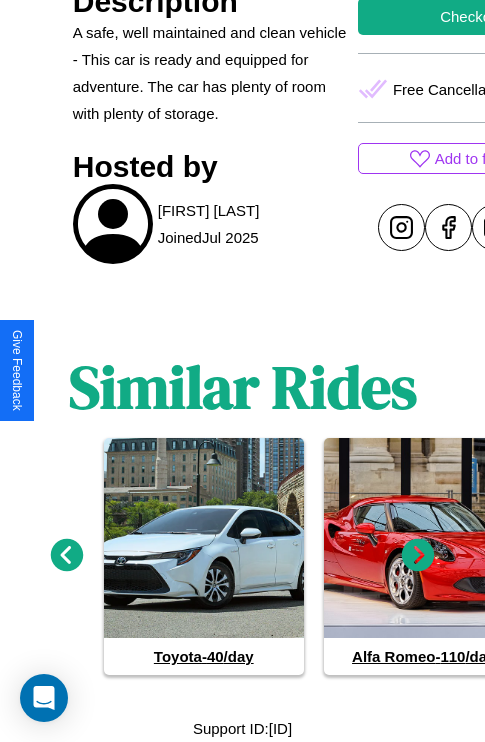 click 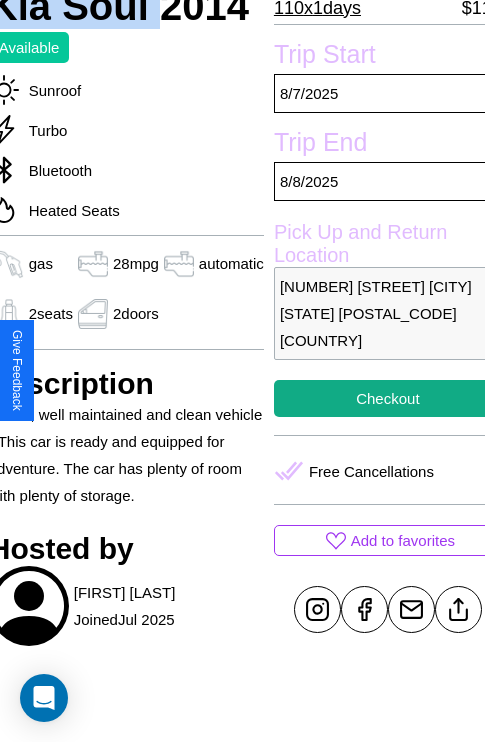 scroll, scrollTop: 499, scrollLeft: 84, axis: both 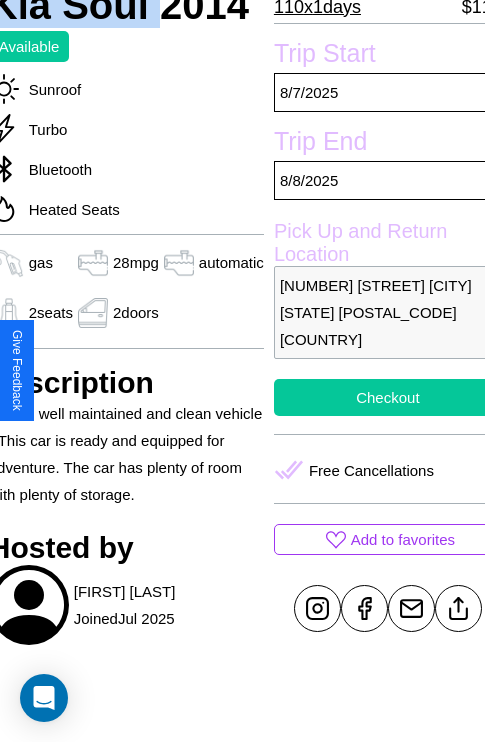 click on "Checkout" at bounding box center (388, 397) 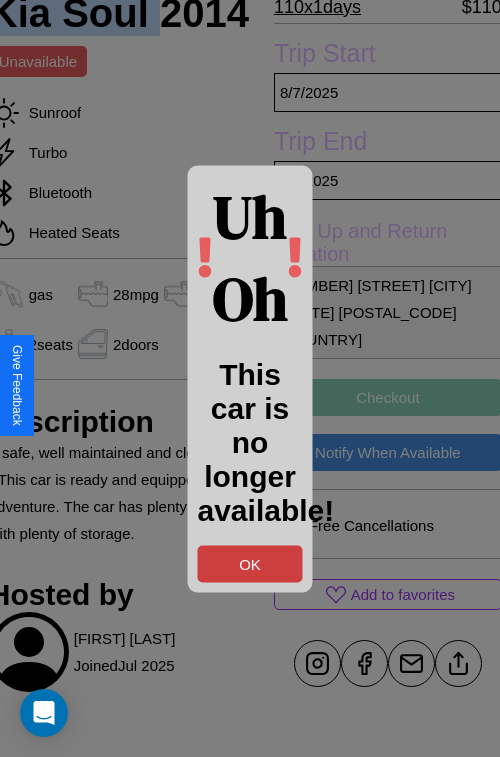 click on "OK" at bounding box center [250, 563] 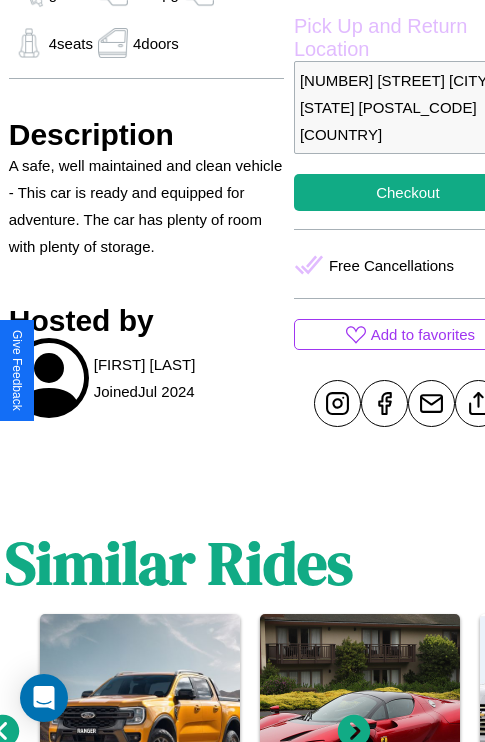 scroll, scrollTop: 710, scrollLeft: 64, axis: both 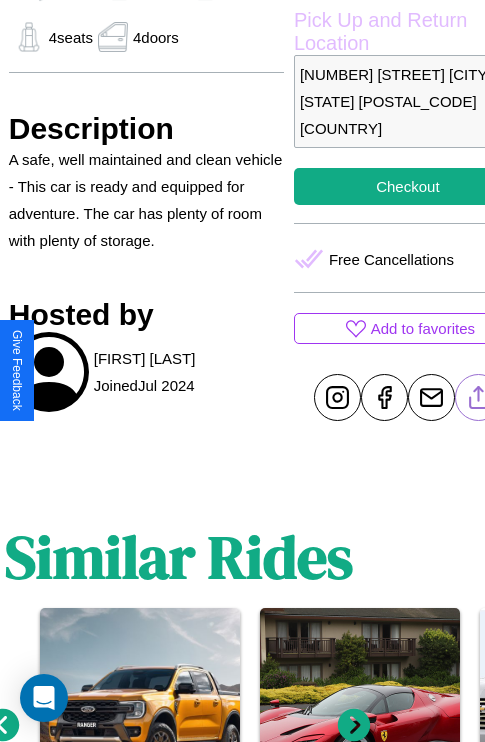 click 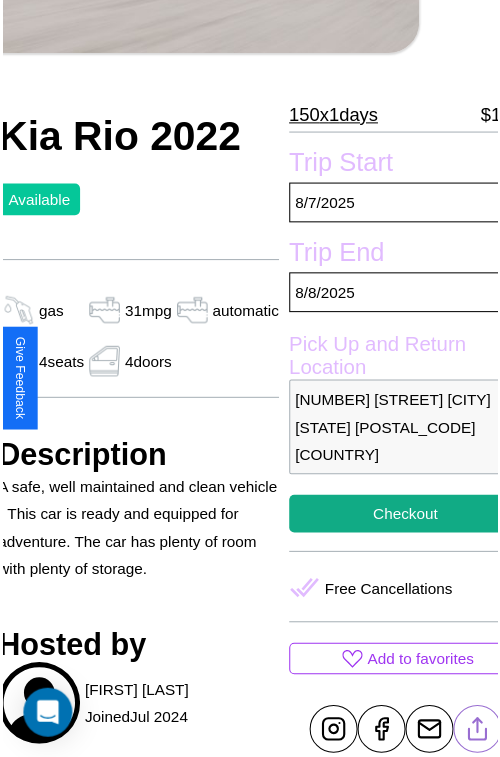 scroll, scrollTop: 221, scrollLeft: 84, axis: both 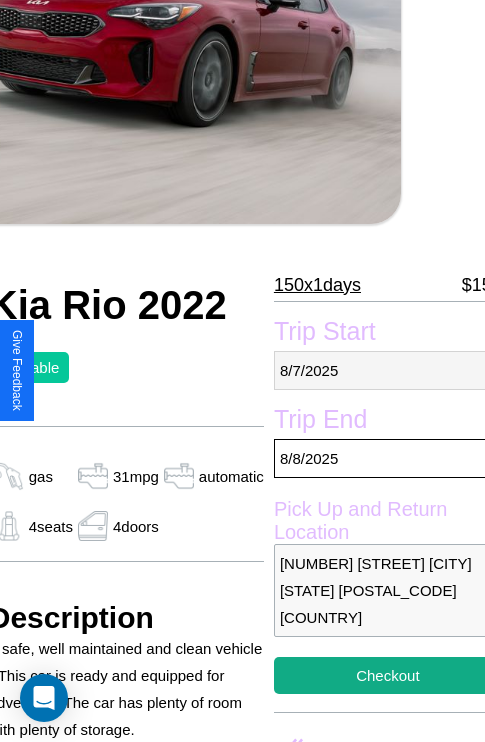 click on "8 / 7 / 2025" at bounding box center (388, 370) 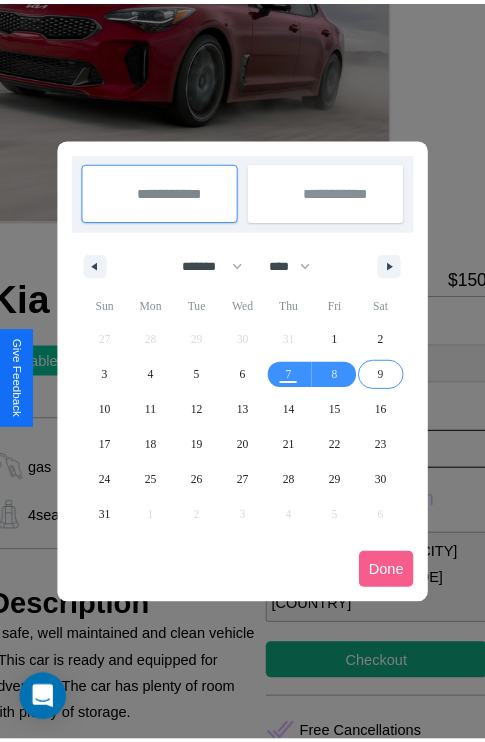 scroll, scrollTop: 0, scrollLeft: 84, axis: horizontal 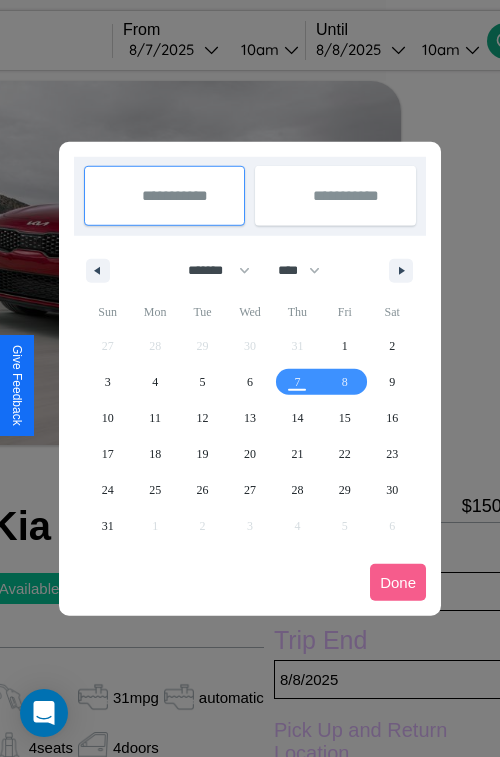 click at bounding box center [250, 378] 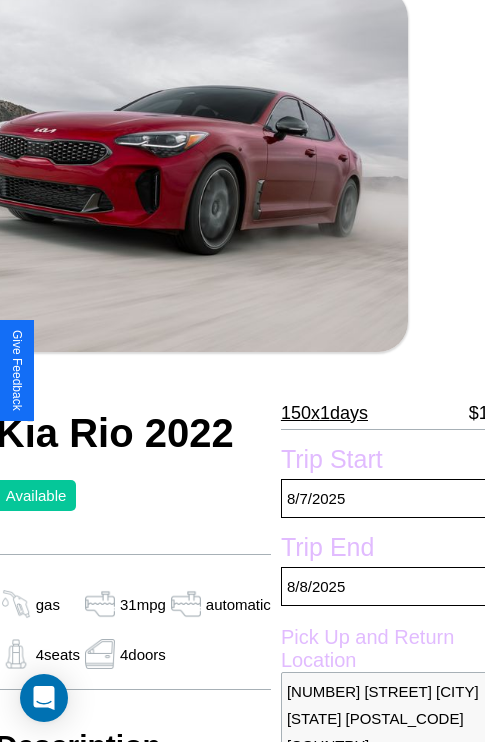 scroll, scrollTop: 151, scrollLeft: 73, axis: both 